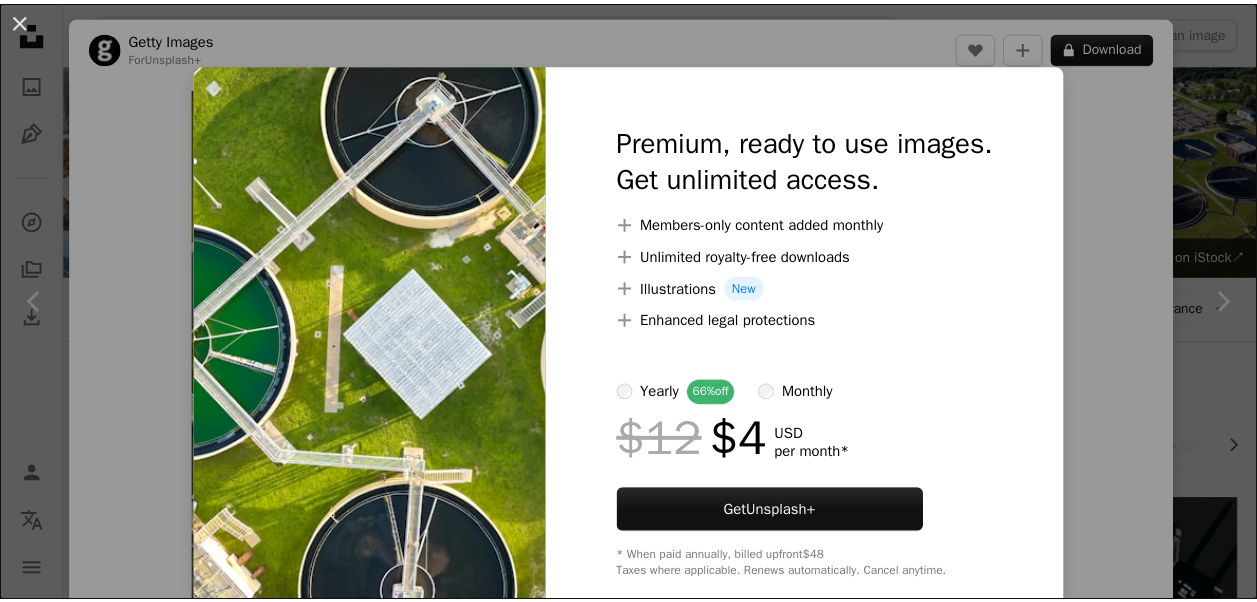 scroll, scrollTop: 1800, scrollLeft: 0, axis: vertical 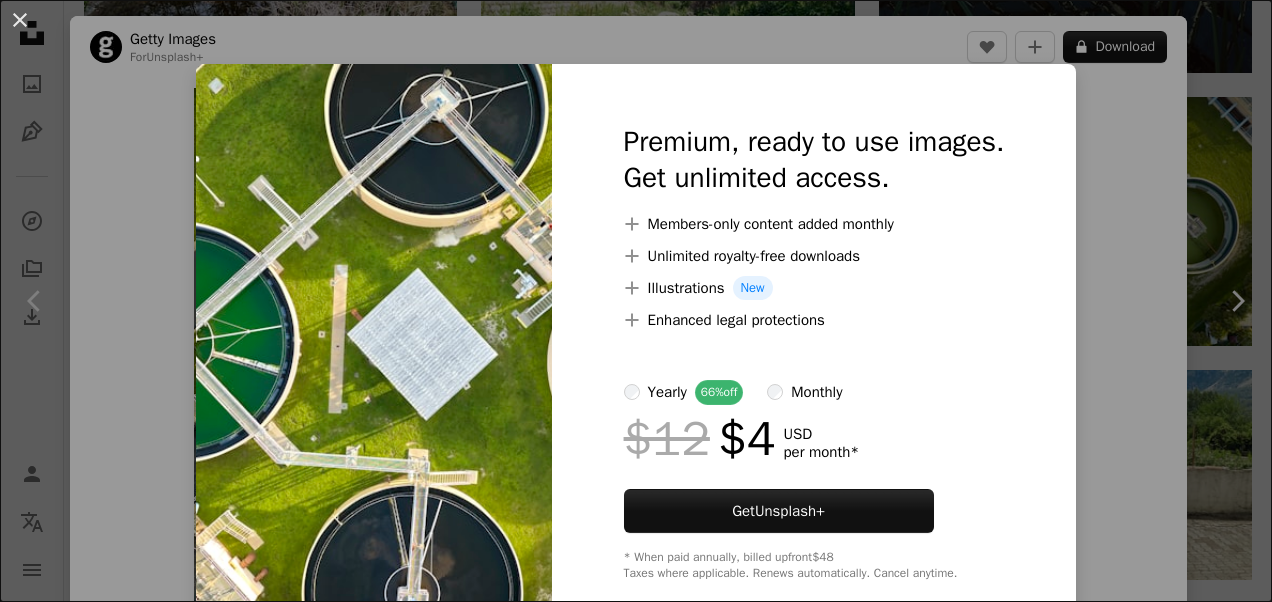 click on "An X shape Premium, ready to use images. Get unlimited access. A plus sign Members-only content added monthly A plus sign Unlimited royalty-free downloads A plus sign Illustrations  New A plus sign Enhanced legal protections yearly 66%  off monthly $12   $4 USD per month * Get  Unsplash+ * When paid annually, billed upfront  $48 Taxes where applicable. Renews automatically. Cancel anytime." at bounding box center (636, 301) 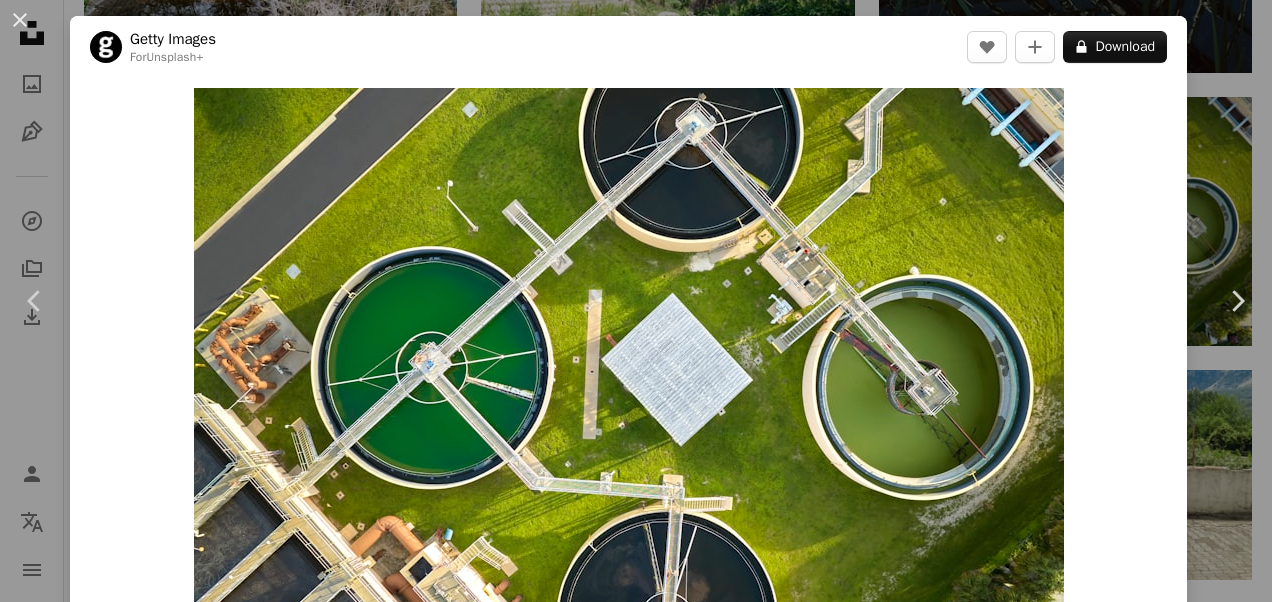 click on "An X shape" at bounding box center (20, 20) 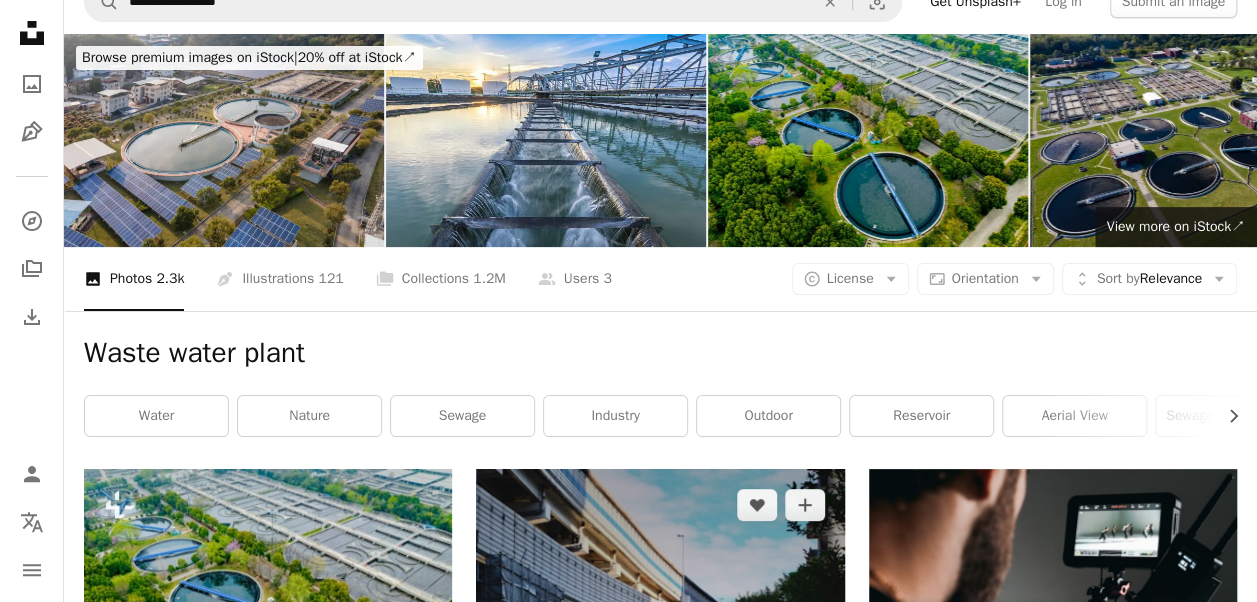 scroll, scrollTop: 0, scrollLeft: 0, axis: both 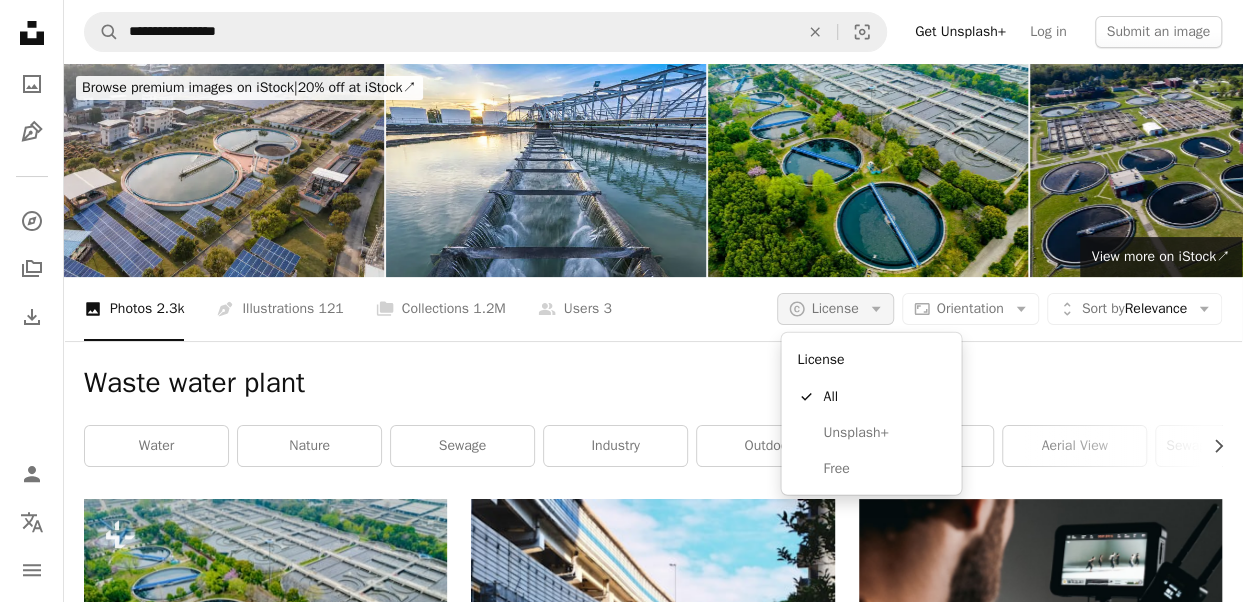 click 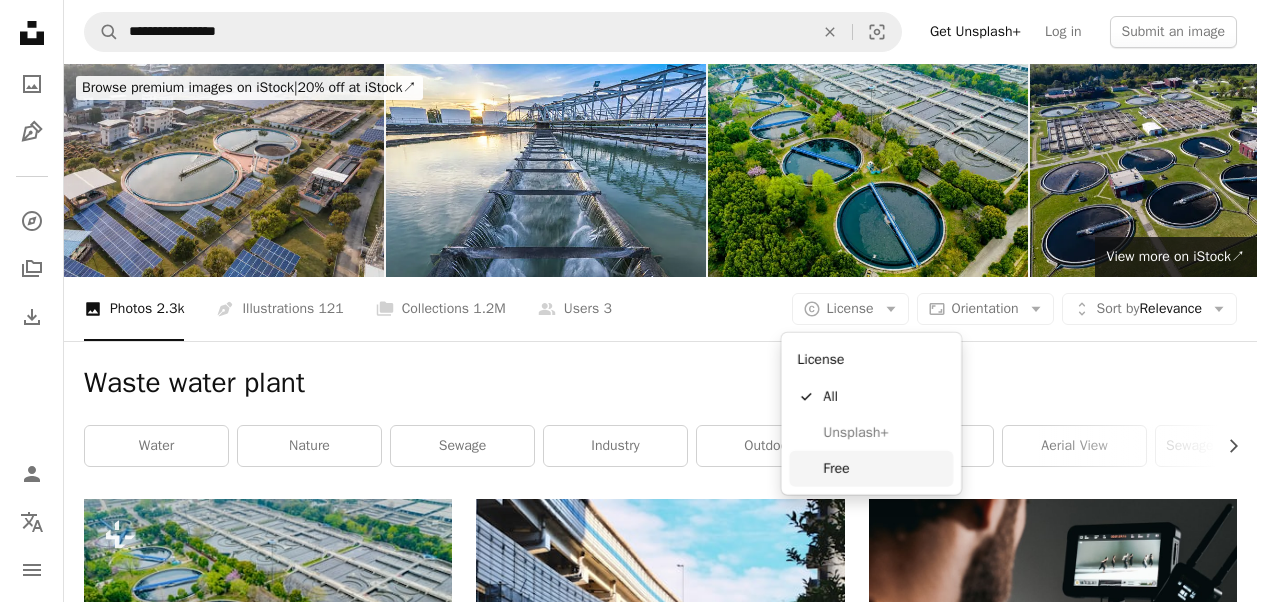 click on "Free" at bounding box center [884, 469] 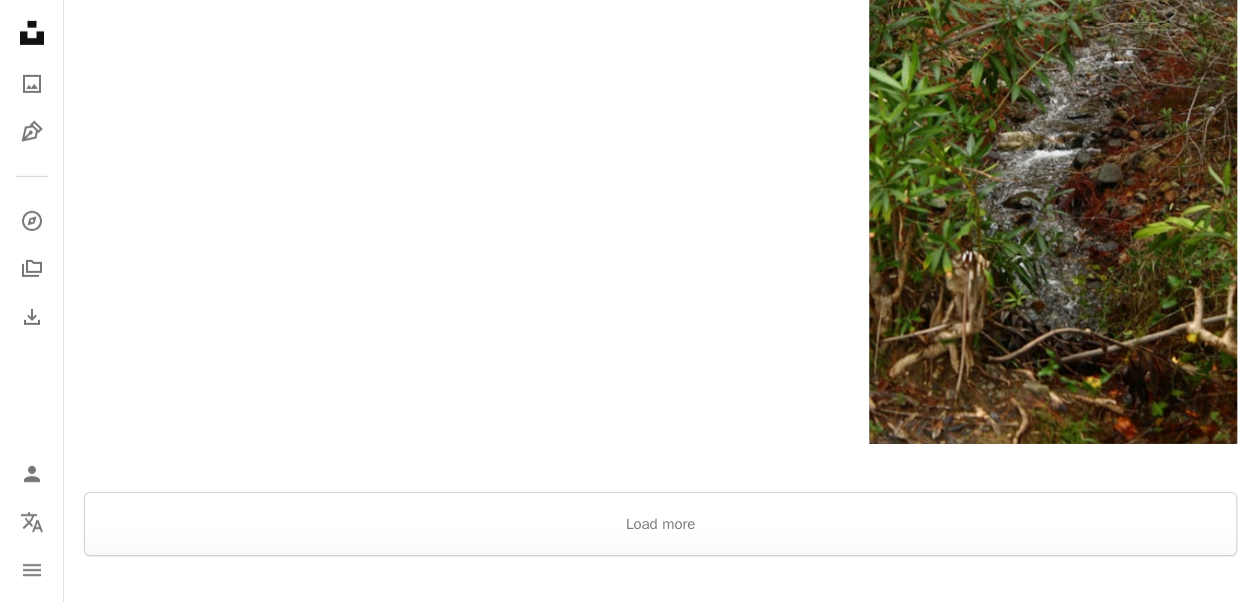 scroll, scrollTop: 3300, scrollLeft: 0, axis: vertical 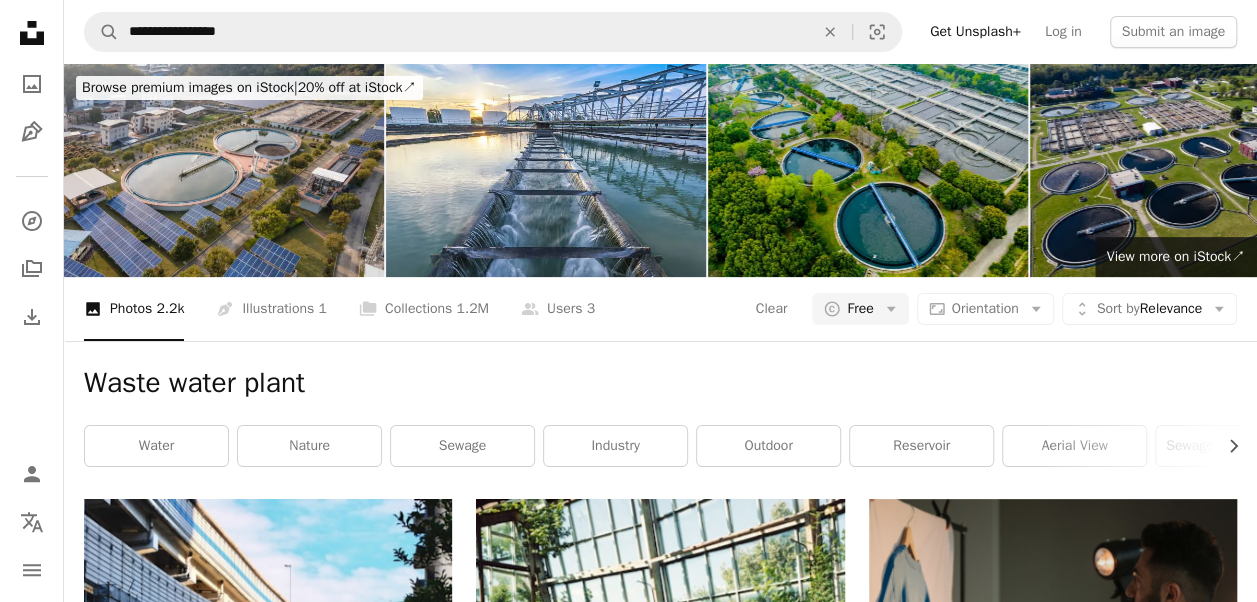 click on "**********" at bounding box center [660, 32] 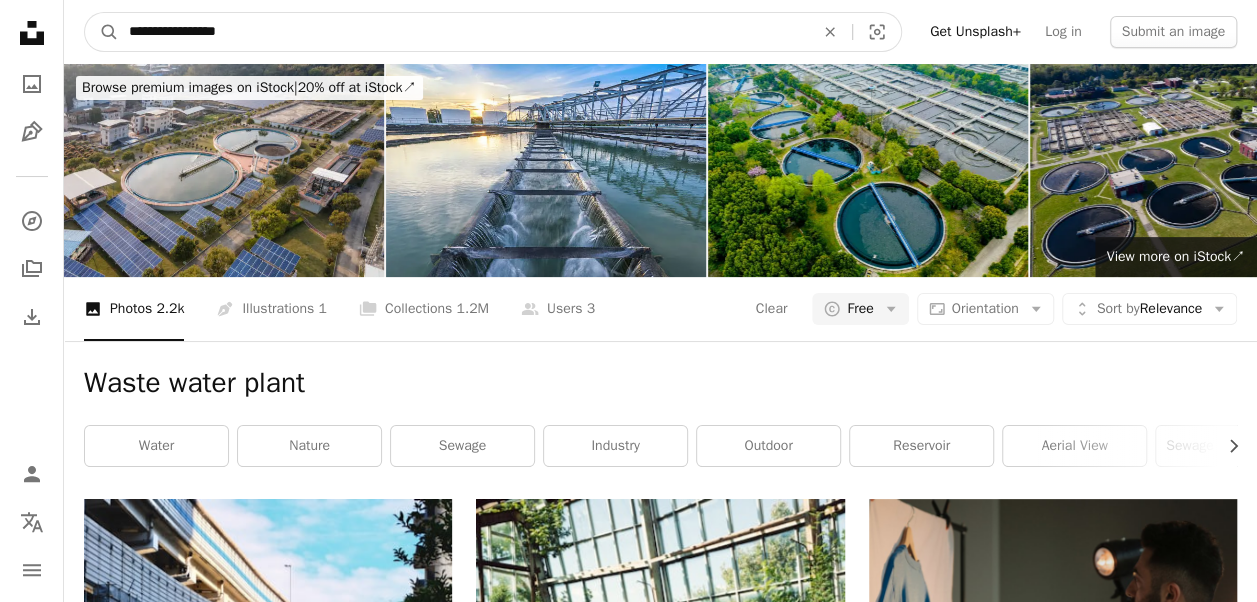 click on "**********" at bounding box center (463, 32) 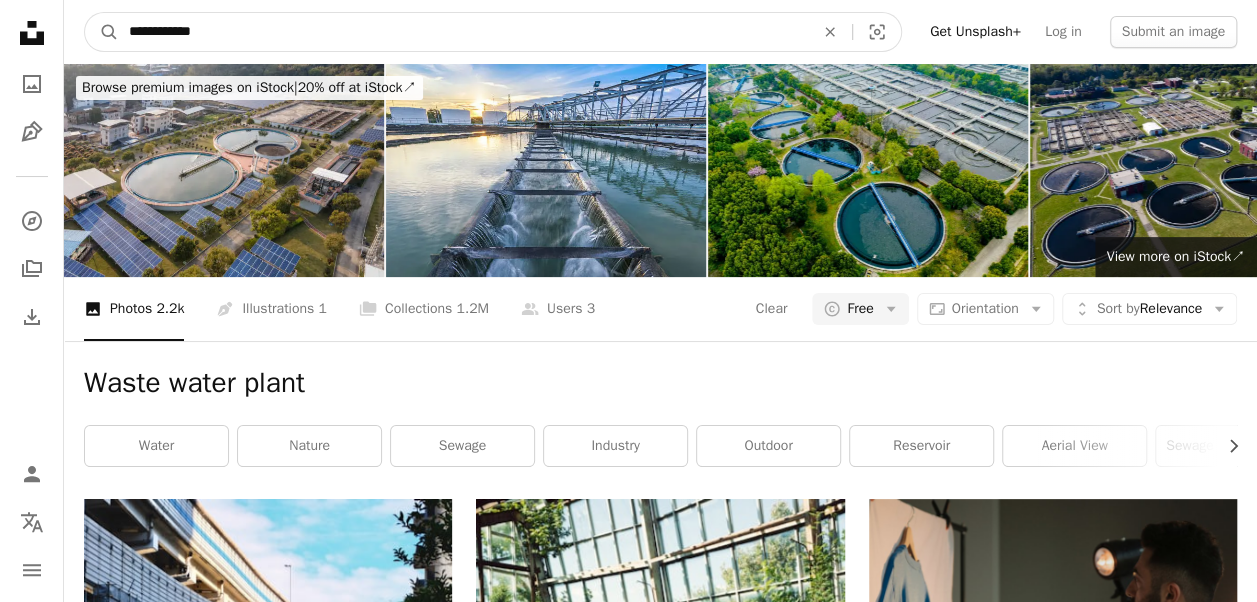 type on "**********" 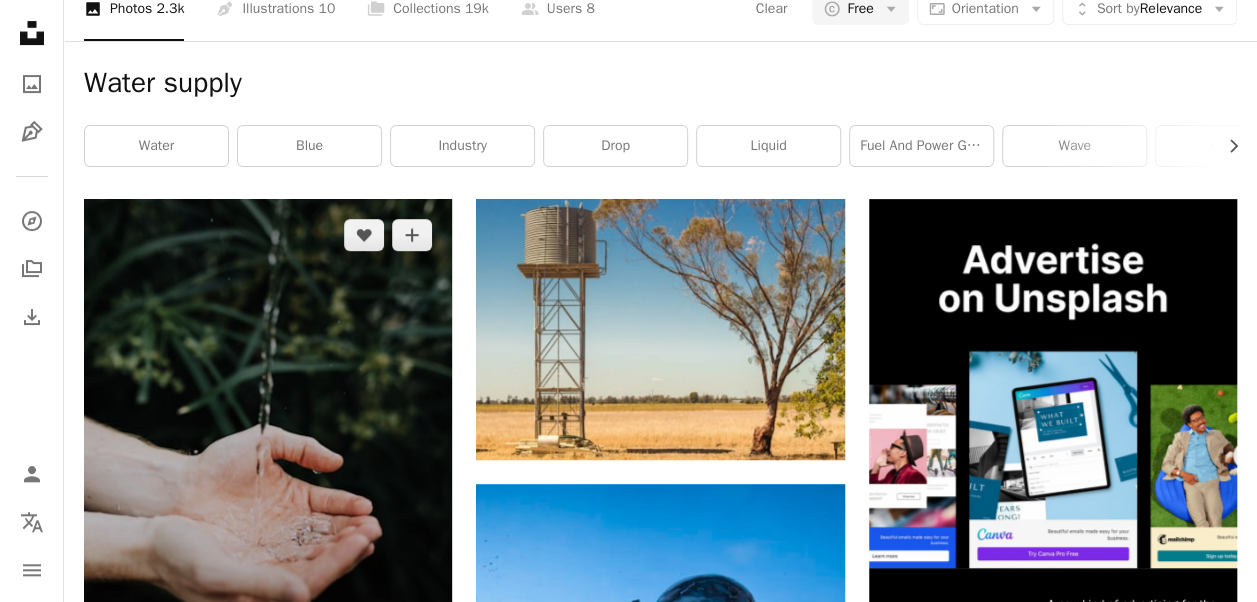scroll, scrollTop: 0, scrollLeft: 0, axis: both 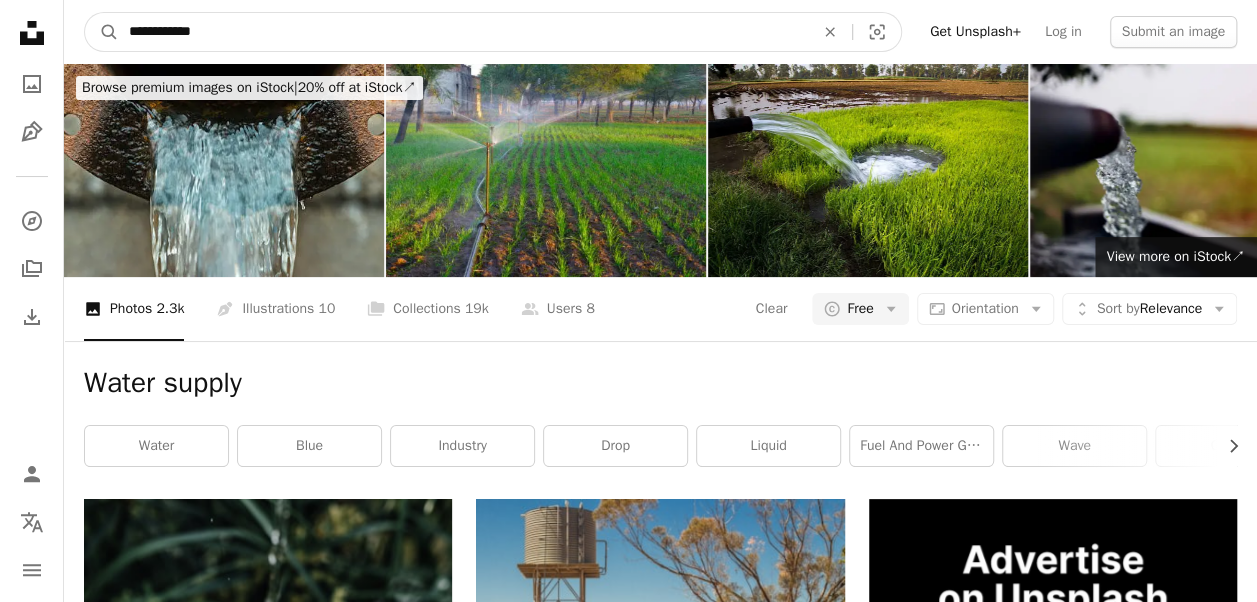 click on "**********" at bounding box center (463, 32) 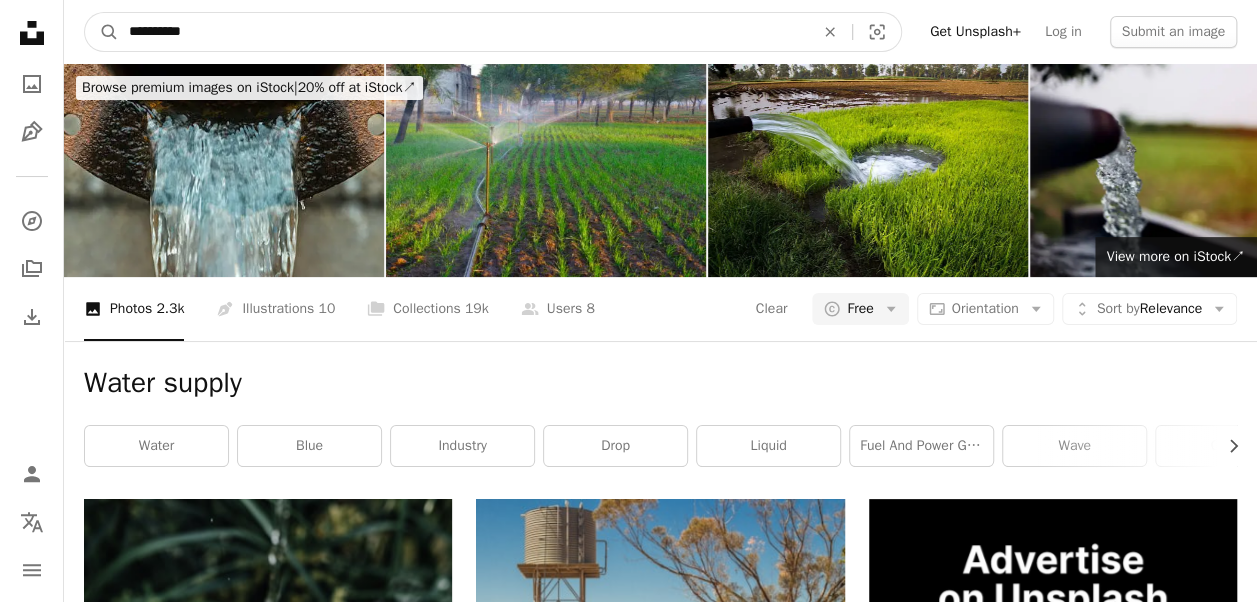 type on "**********" 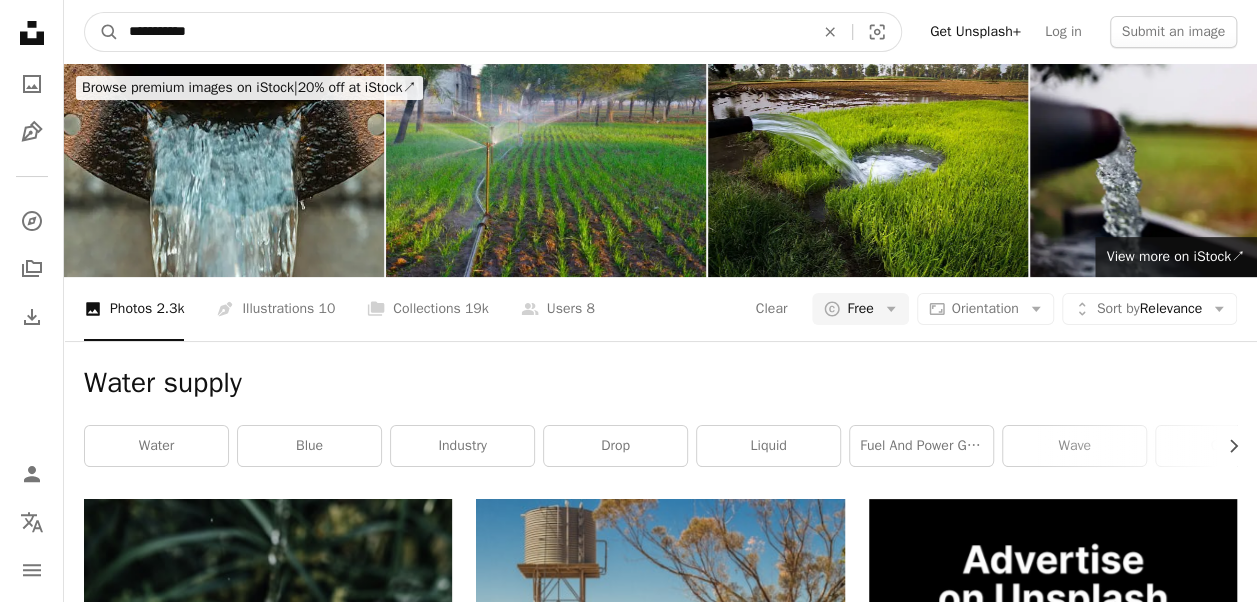 click on "A magnifying glass" at bounding box center [102, 32] 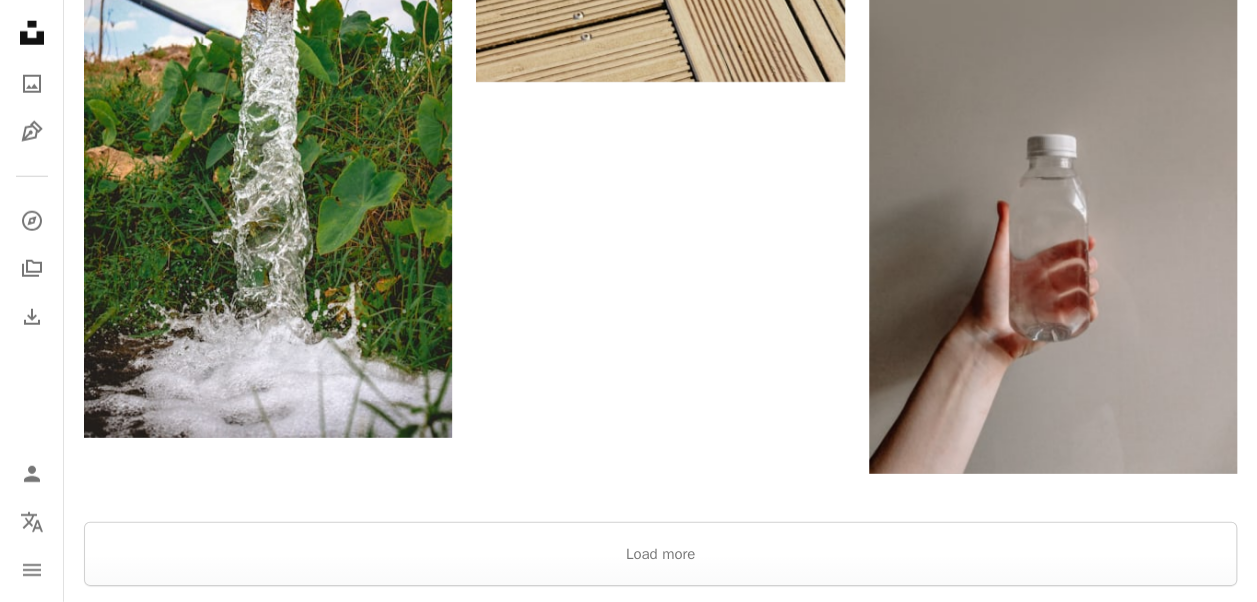 scroll, scrollTop: 2700, scrollLeft: 0, axis: vertical 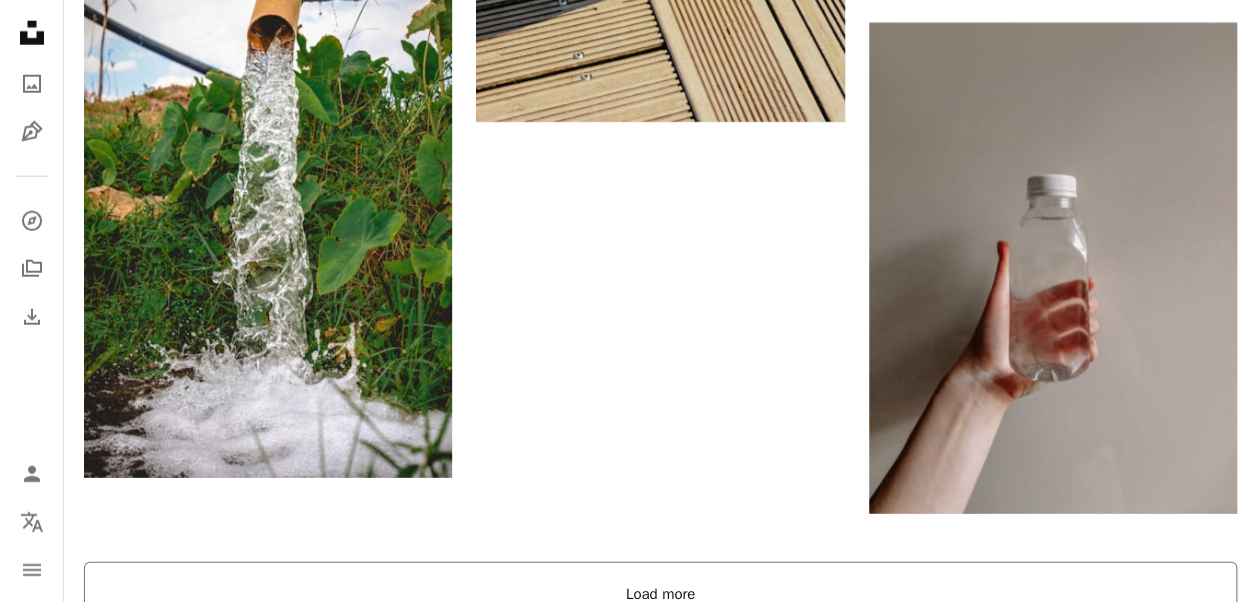 click on "Load more" at bounding box center (660, 594) 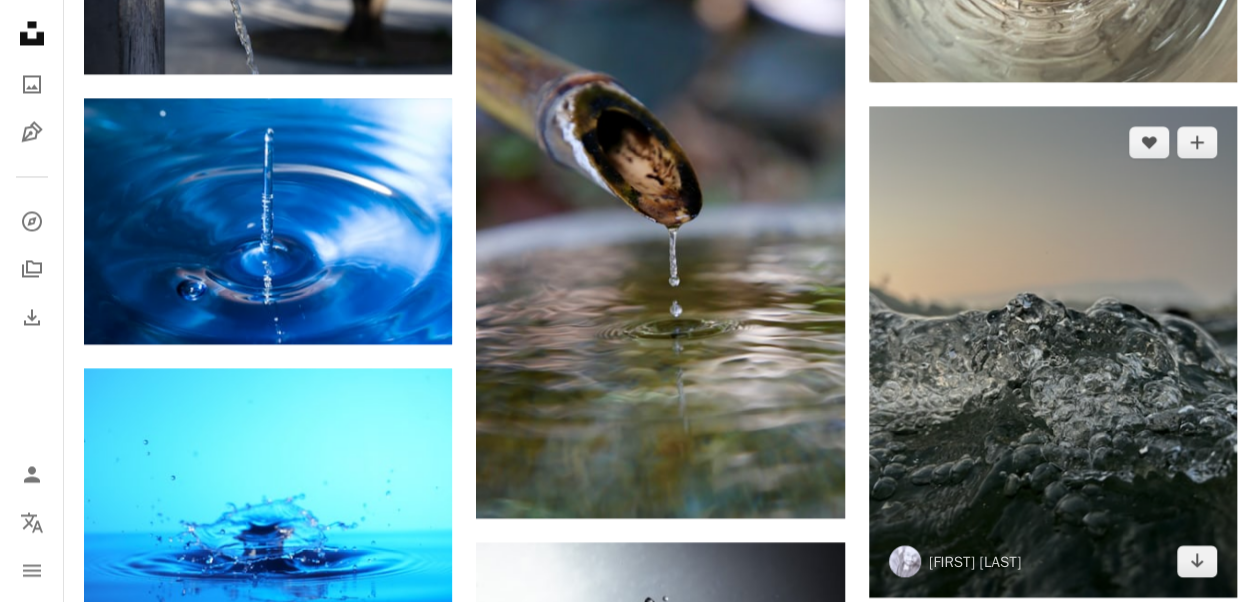 scroll, scrollTop: 20500, scrollLeft: 0, axis: vertical 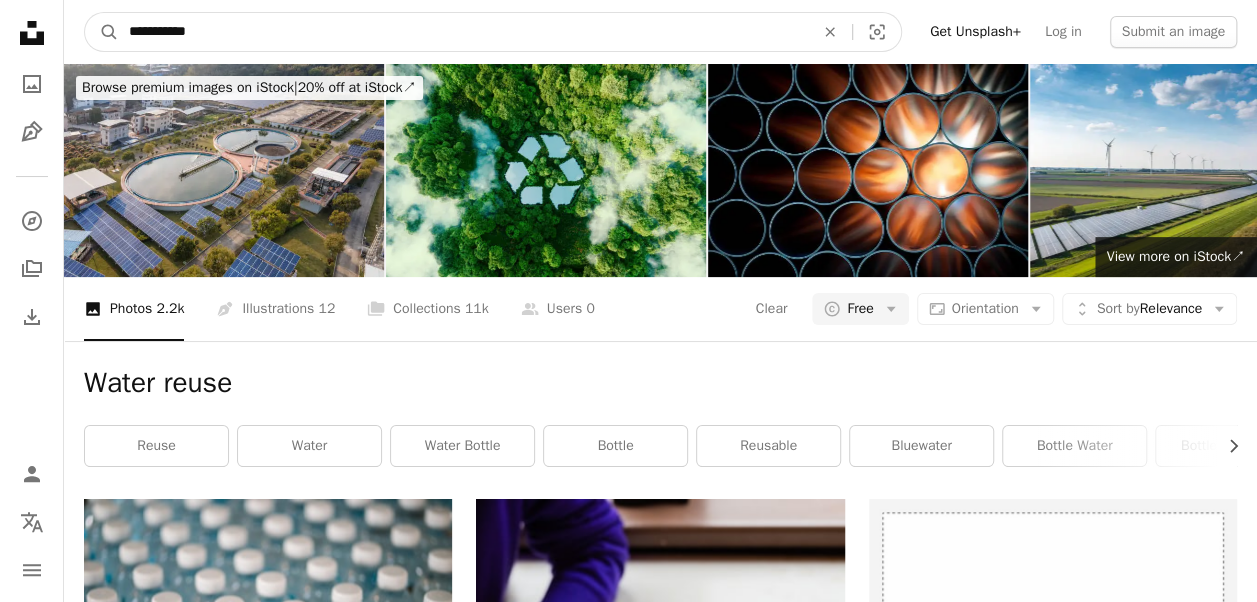 click on "**********" at bounding box center (463, 32) 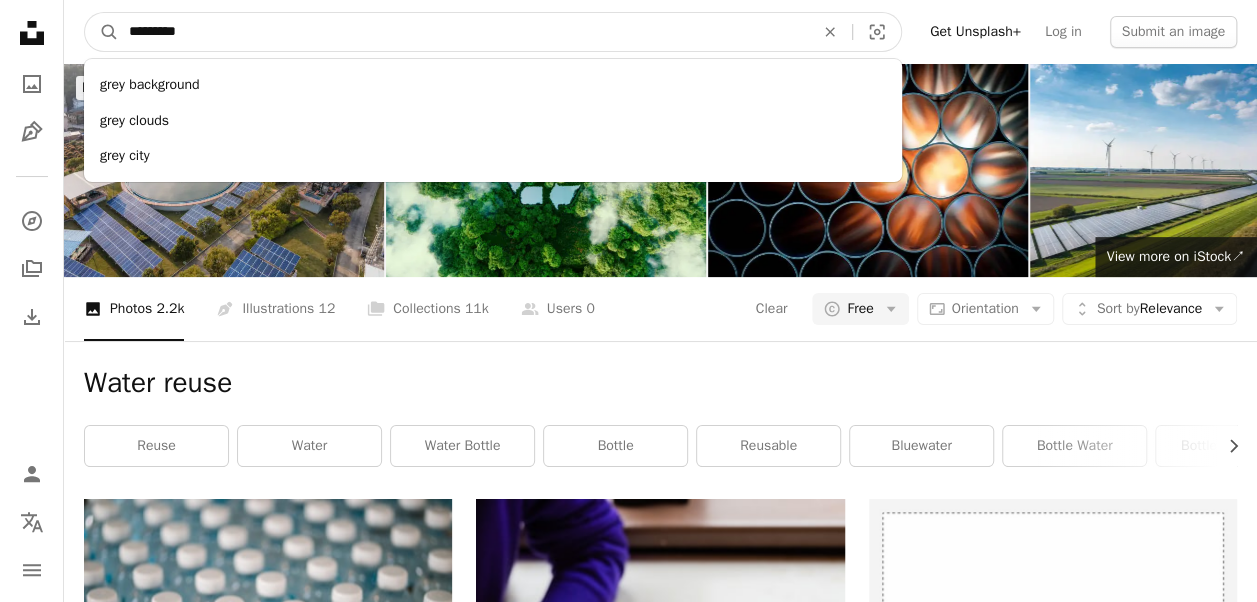 type on "**********" 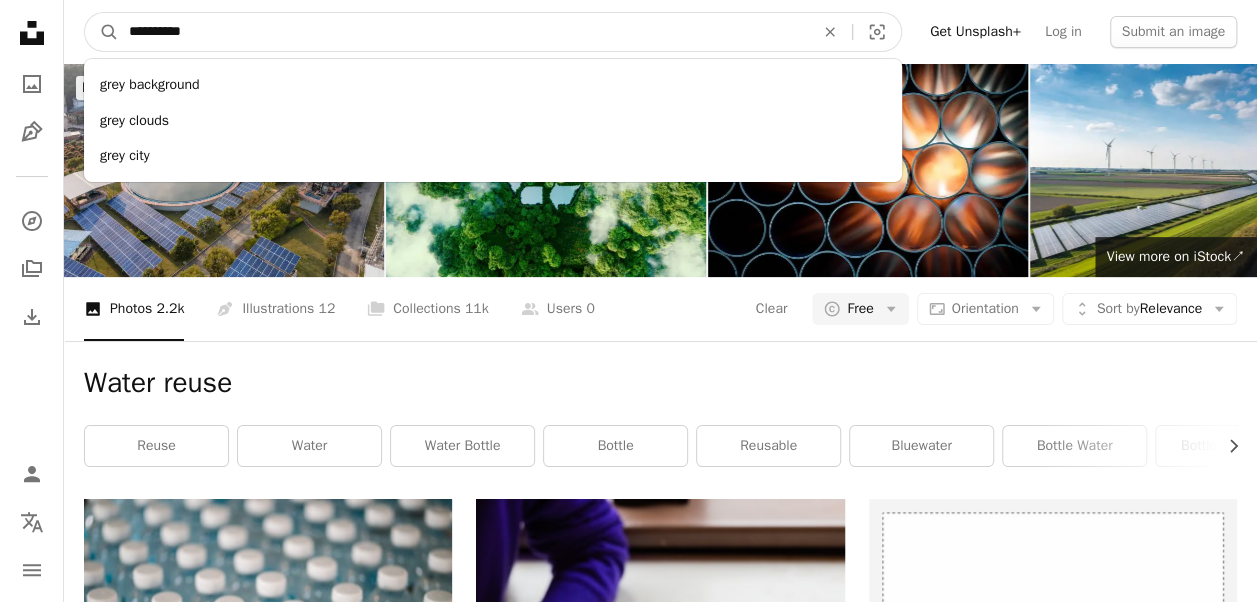 click on "A magnifying glass" at bounding box center [102, 32] 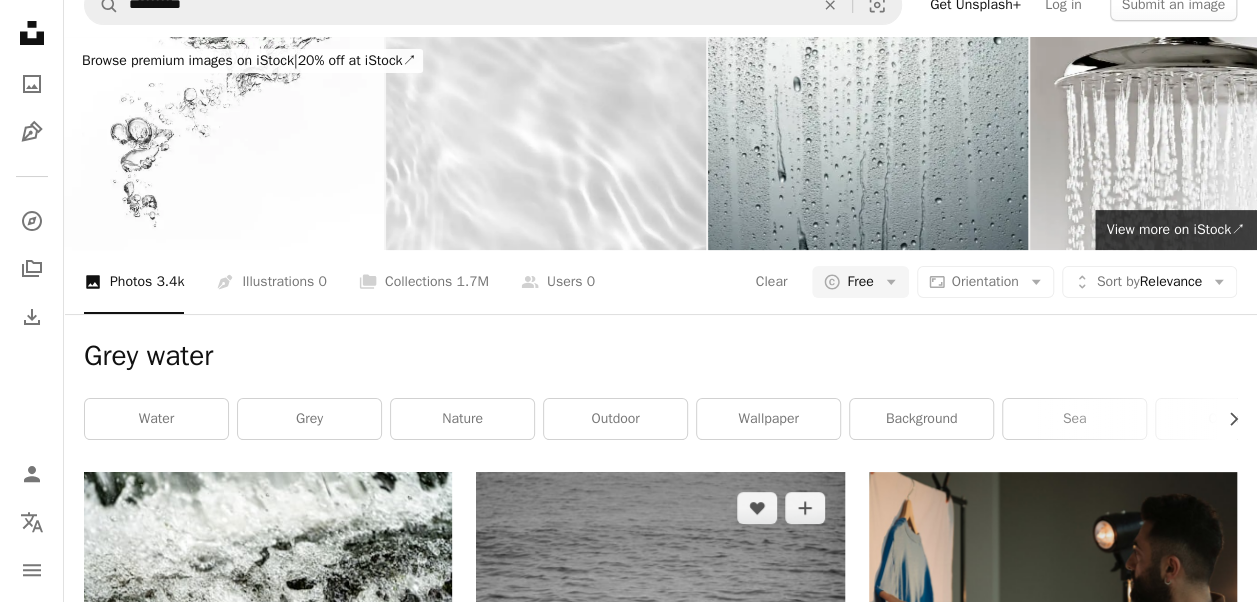 scroll, scrollTop: 0, scrollLeft: 0, axis: both 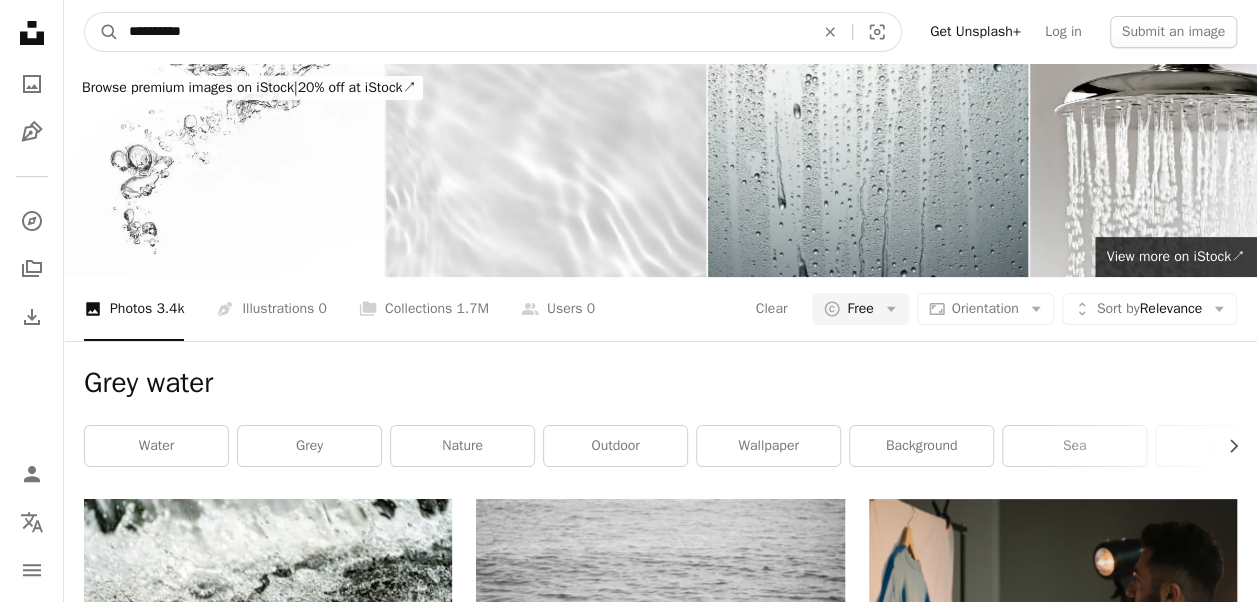 drag, startPoint x: 224, startPoint y: 27, endPoint x: 0, endPoint y: 44, distance: 224.64417 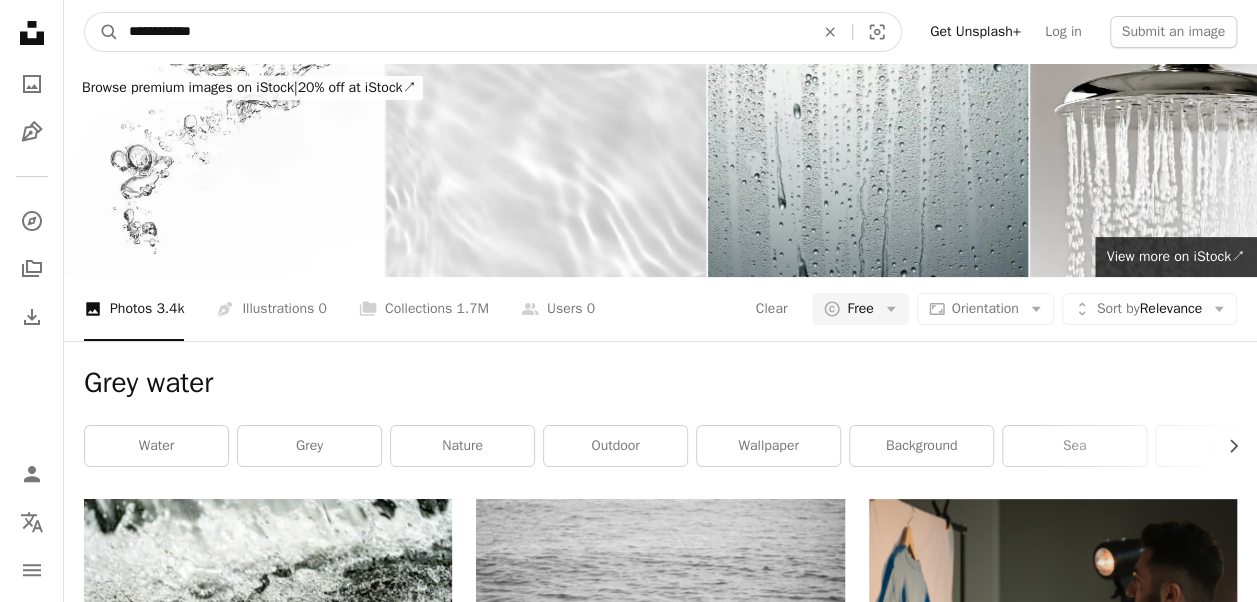 type on "**********" 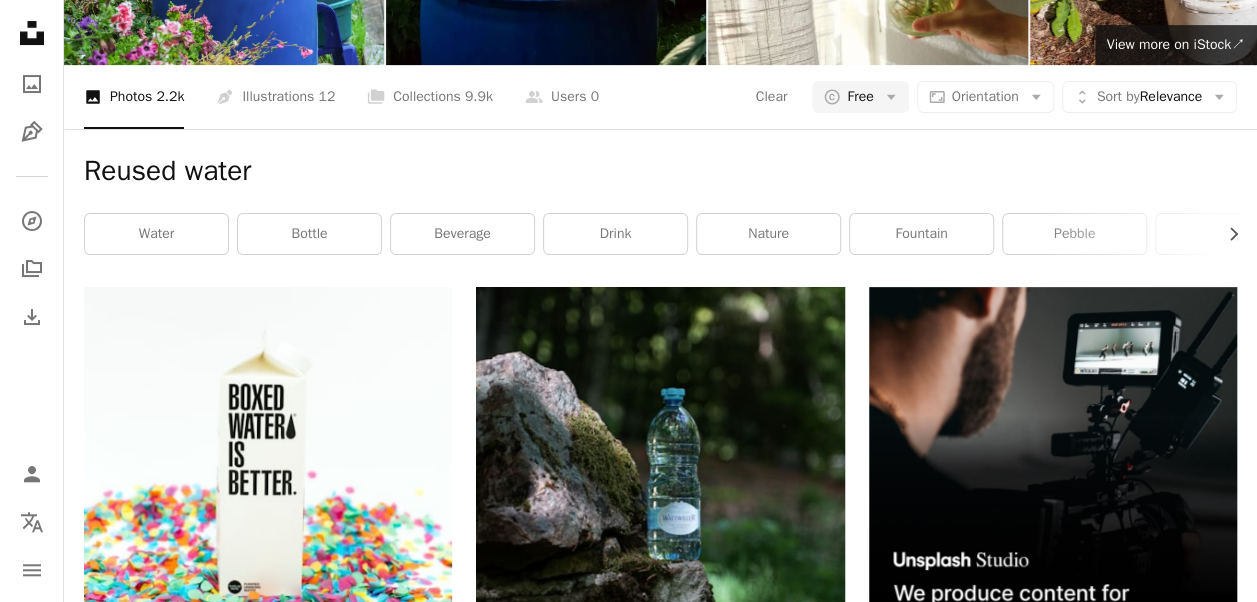 scroll, scrollTop: 0, scrollLeft: 0, axis: both 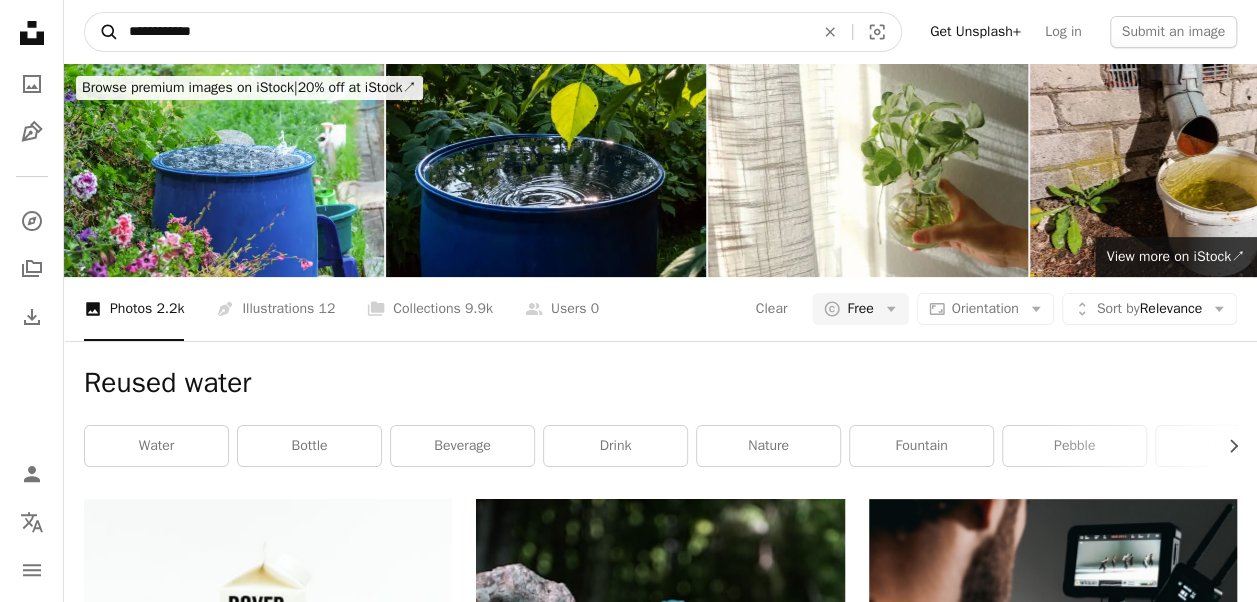 drag, startPoint x: 216, startPoint y: 24, endPoint x: 92, endPoint y: 40, distance: 125.028 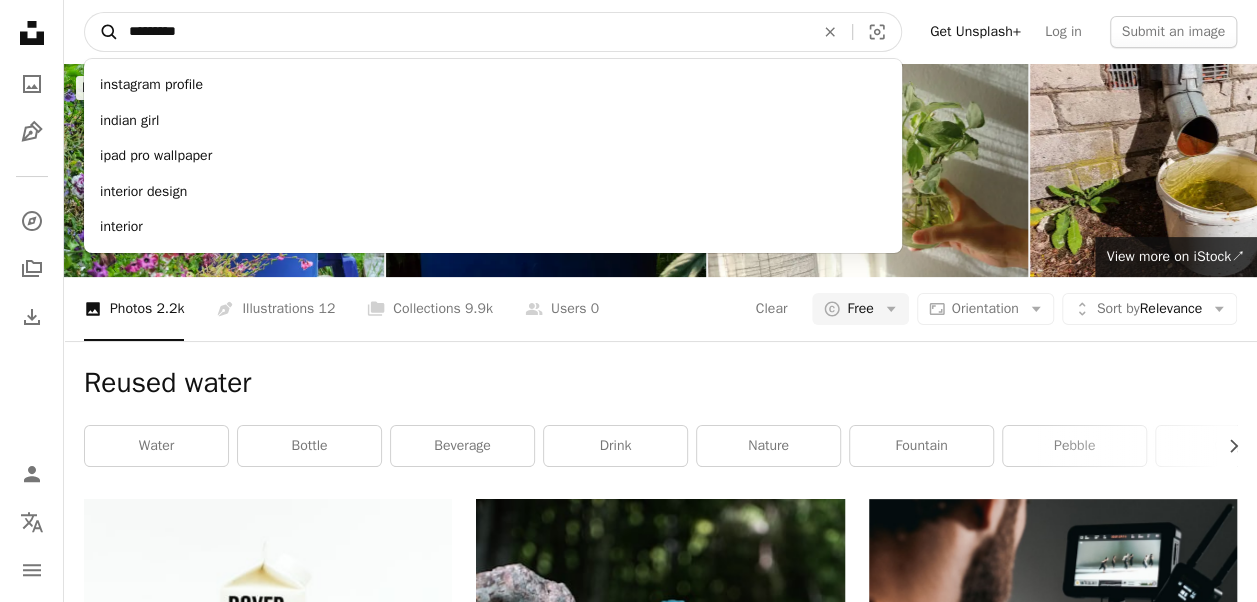type on "**********" 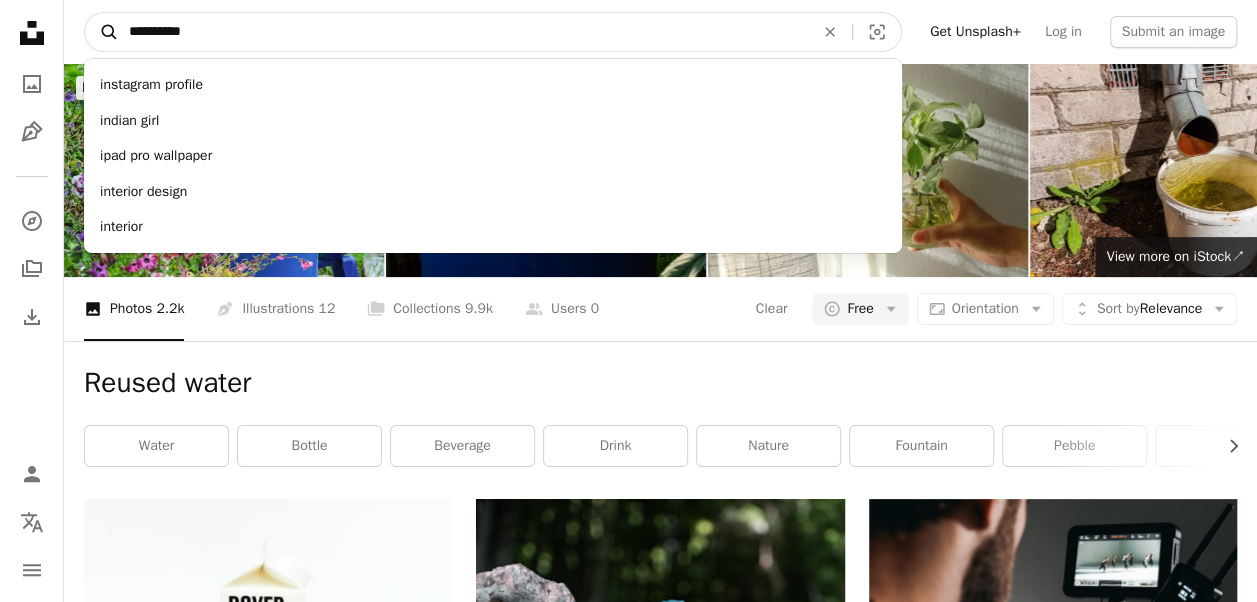 click on "A magnifying glass" at bounding box center (102, 32) 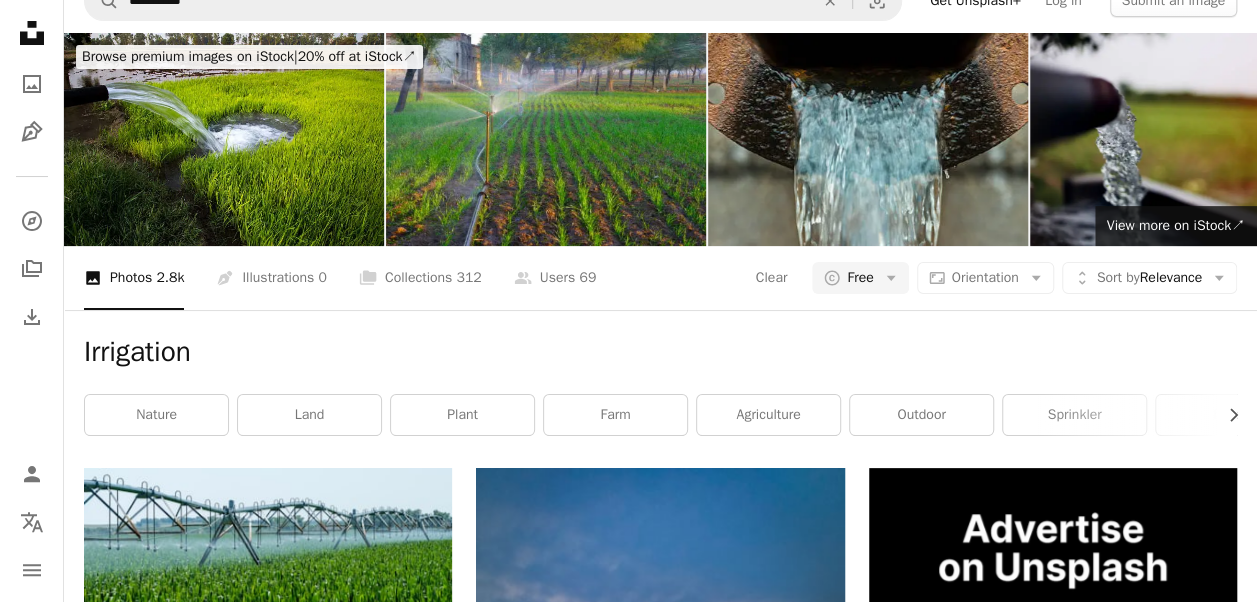 scroll, scrollTop: 0, scrollLeft: 0, axis: both 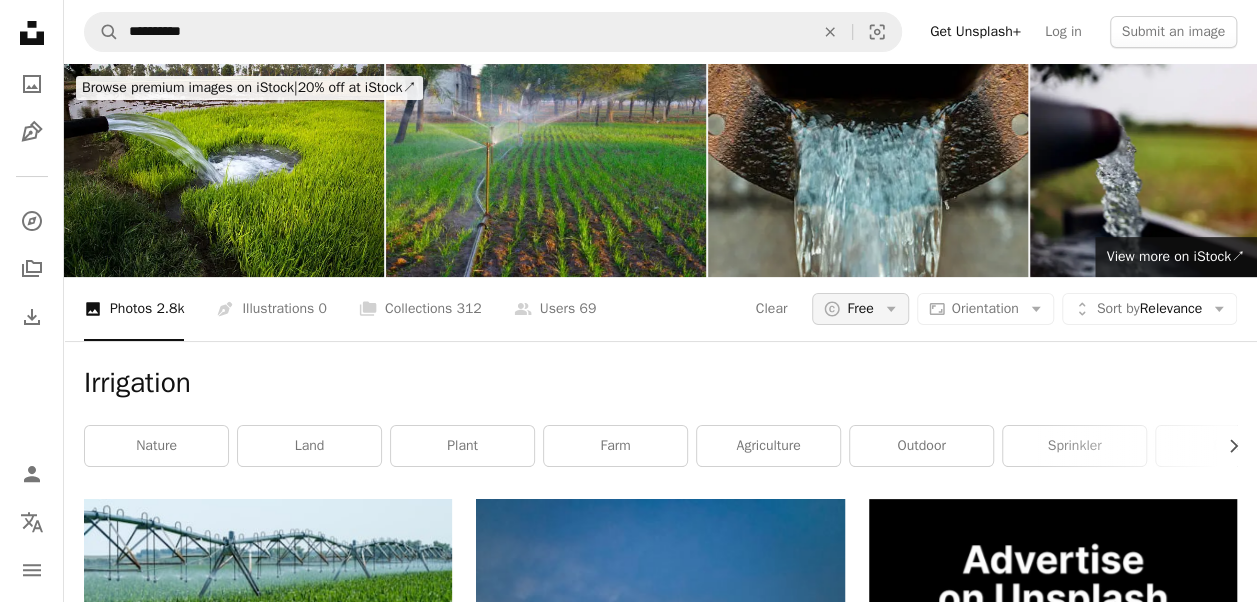 click 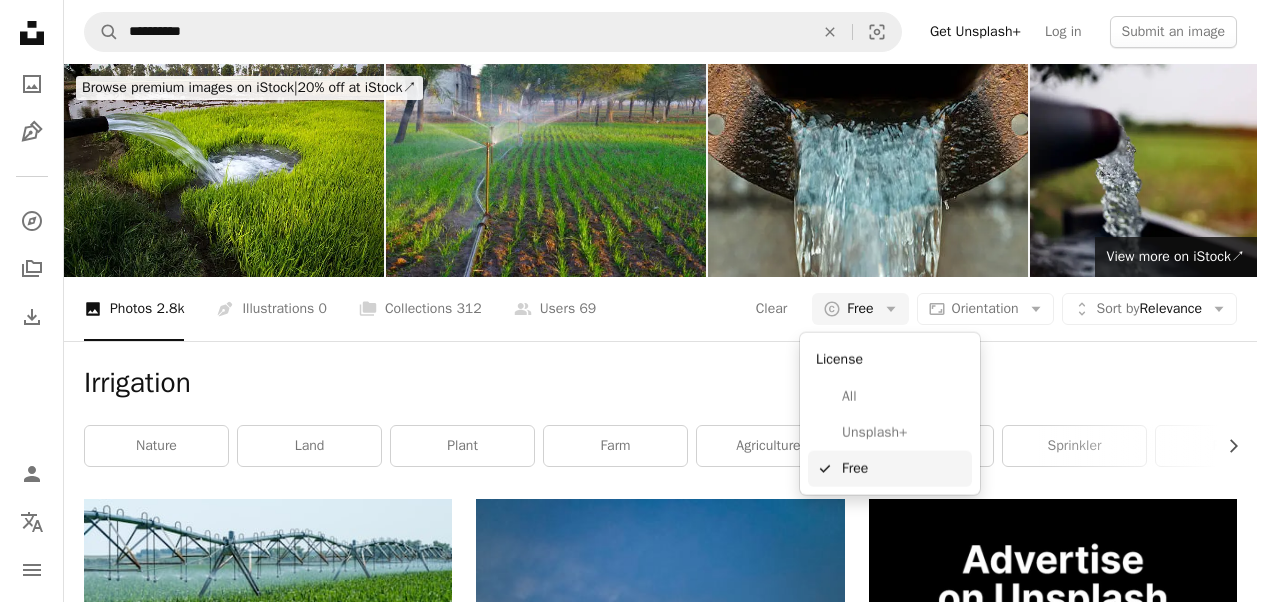 click on "Free" at bounding box center [903, 469] 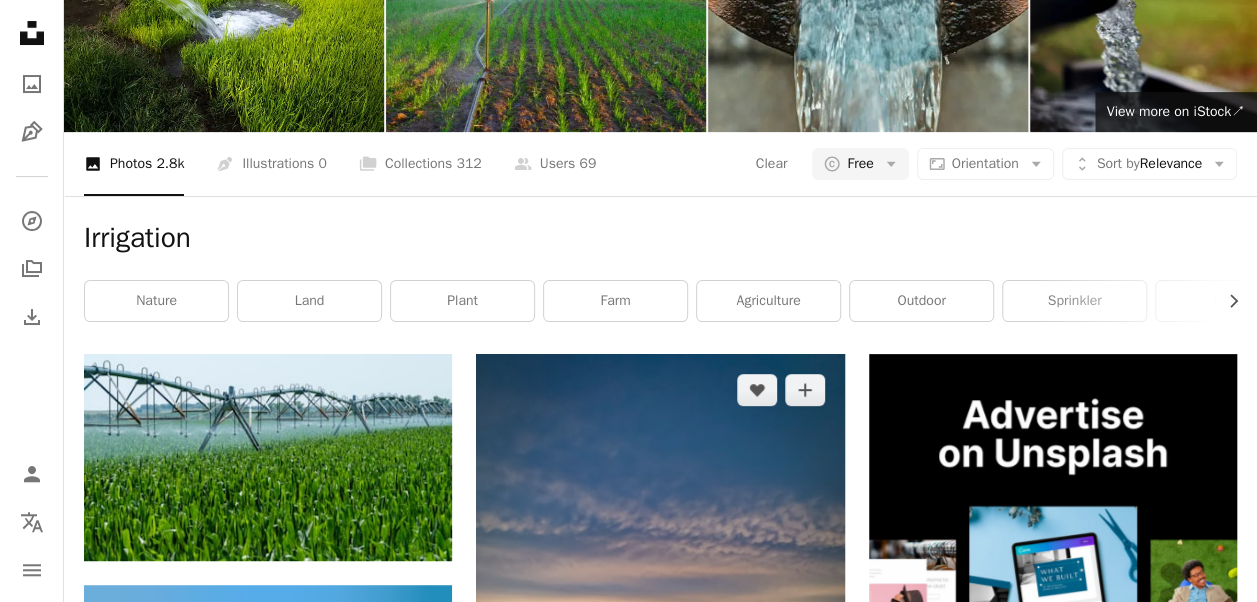 scroll, scrollTop: 300, scrollLeft: 0, axis: vertical 